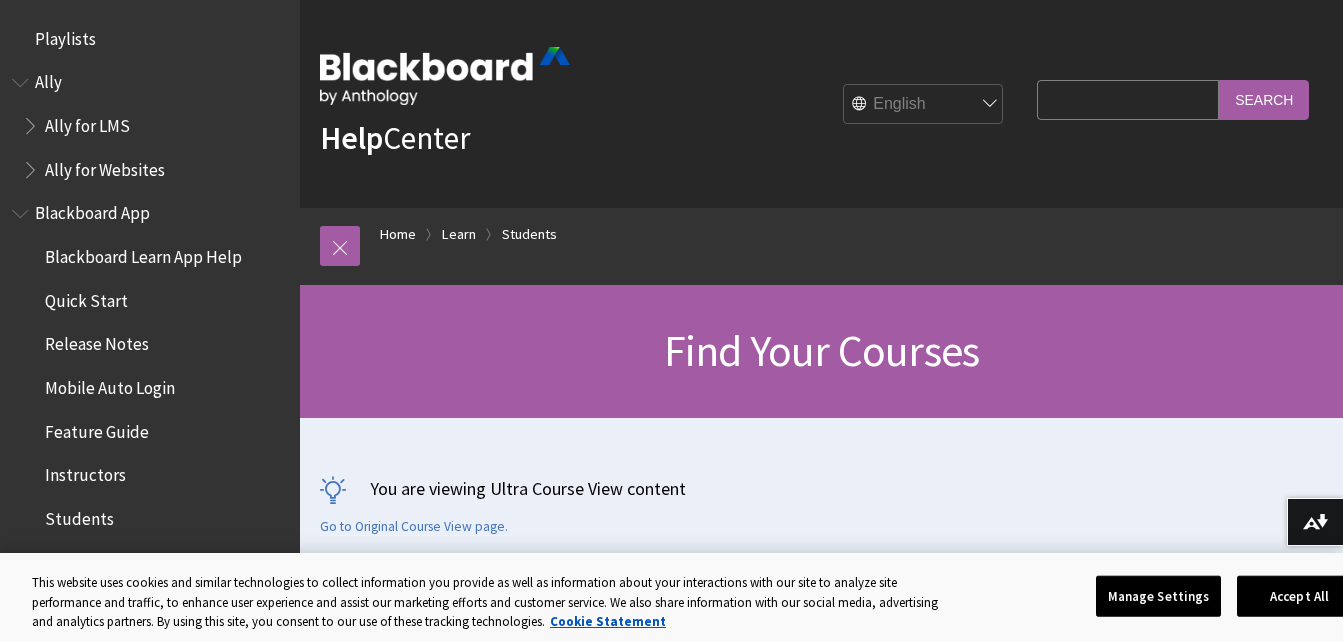 scroll, scrollTop: 0, scrollLeft: 0, axis: both 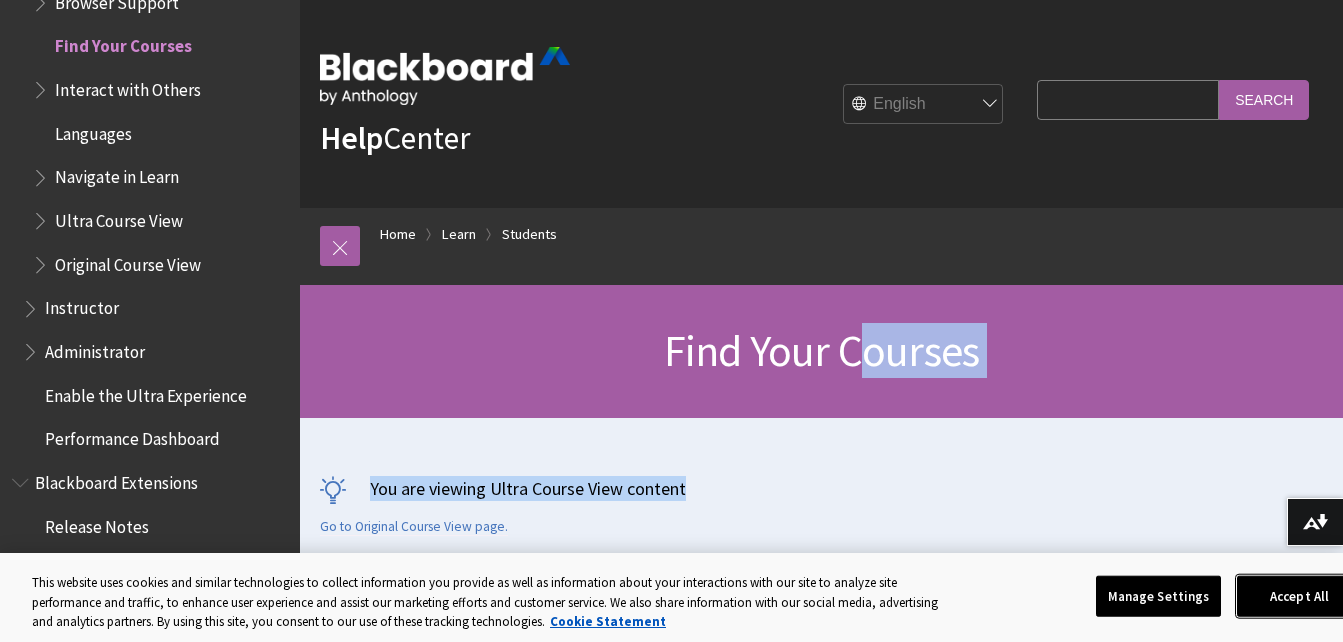 click on "Accept All" at bounding box center (1299, 596) 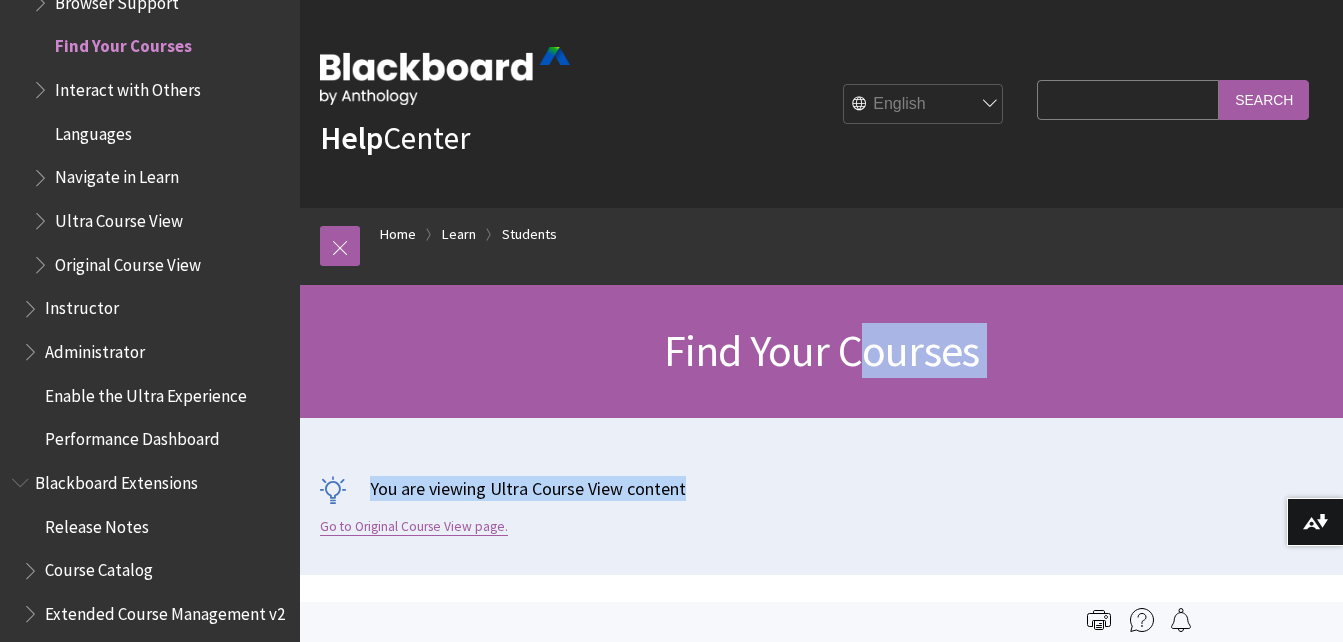 click on "Go to Original Course View page." at bounding box center (414, 527) 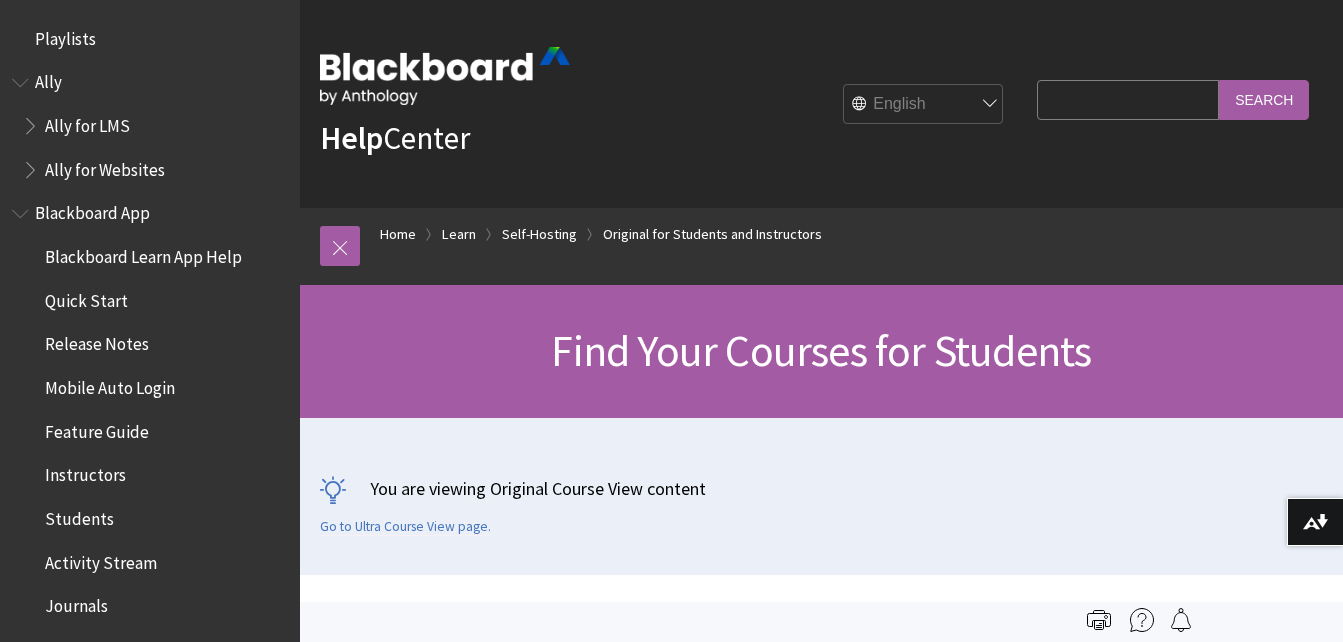 scroll, scrollTop: 0, scrollLeft: 0, axis: both 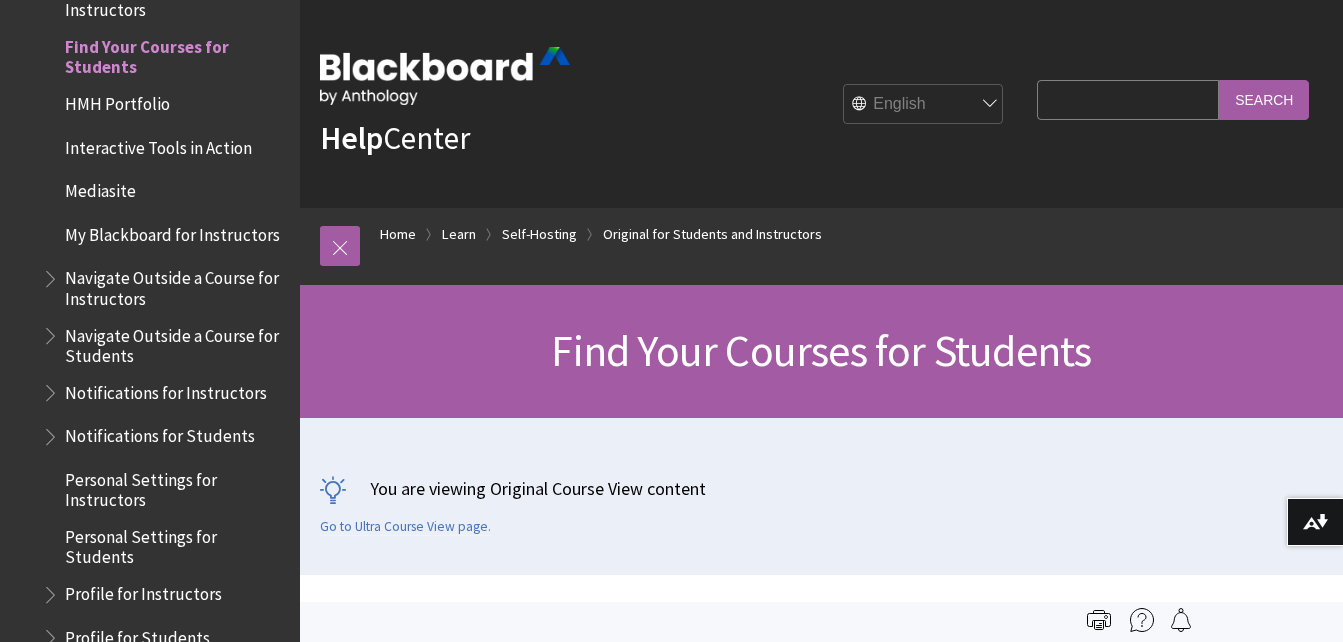 click at bounding box center (1142, 620) 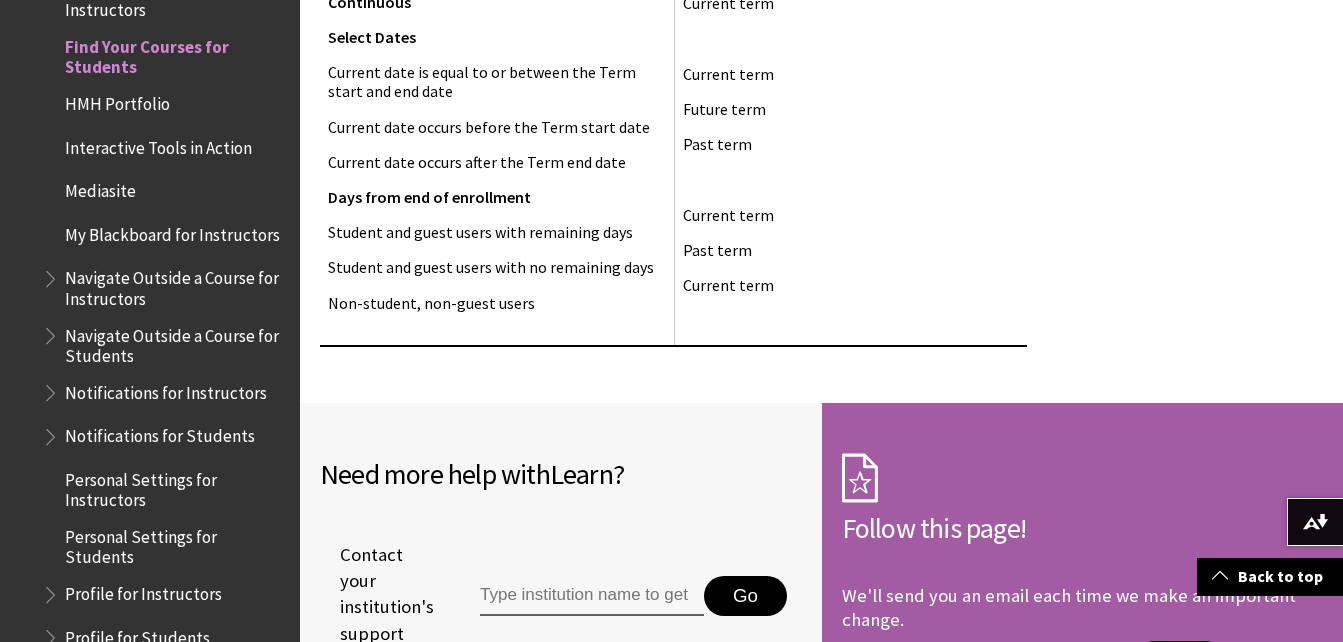 scroll, scrollTop: 4552, scrollLeft: 0, axis: vertical 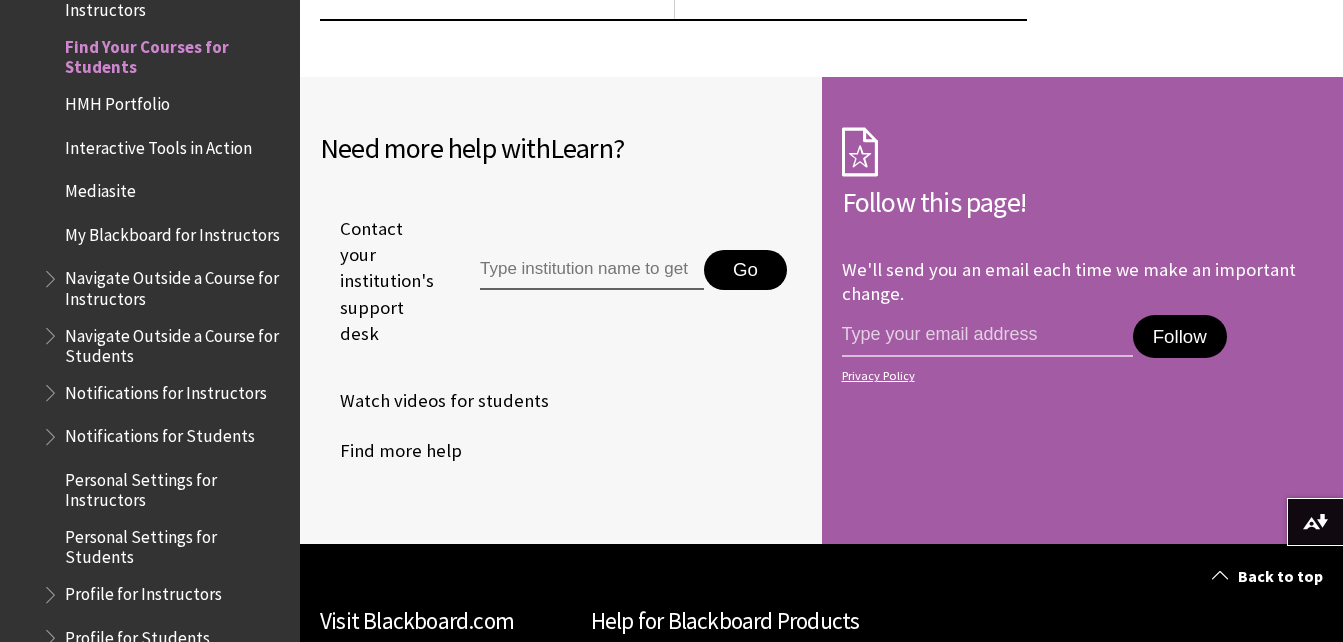 click on "My Blackboard for Instructors" at bounding box center (172, 231) 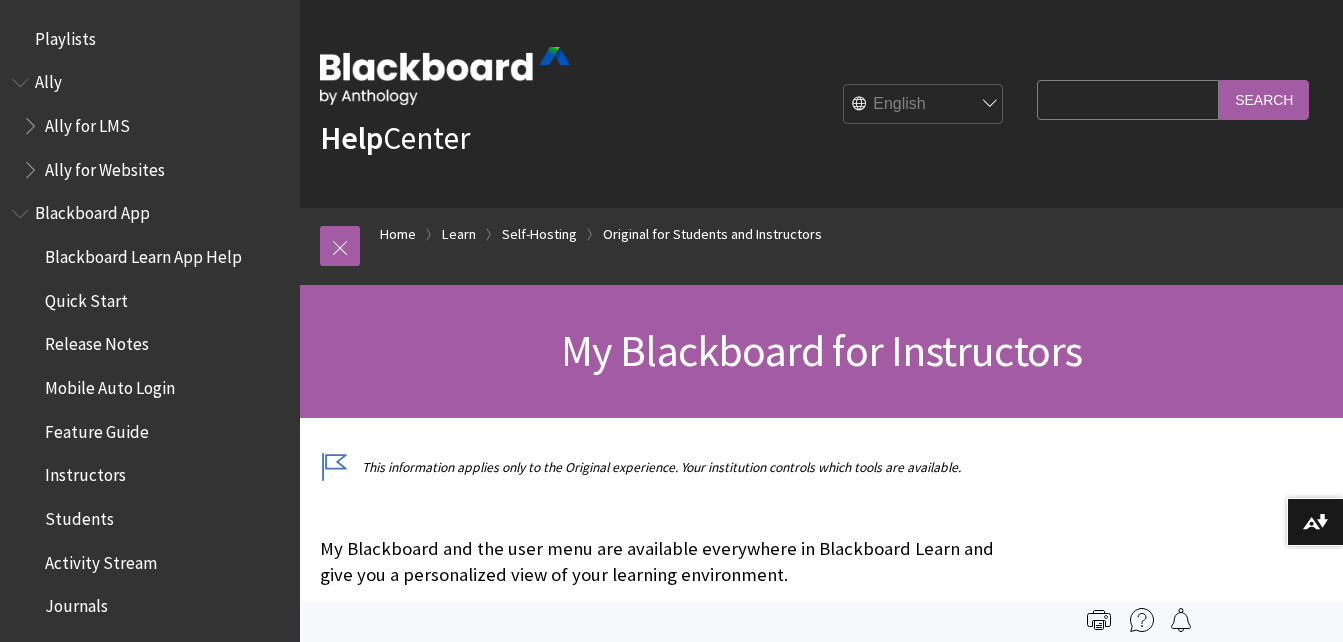 scroll, scrollTop: 0, scrollLeft: 0, axis: both 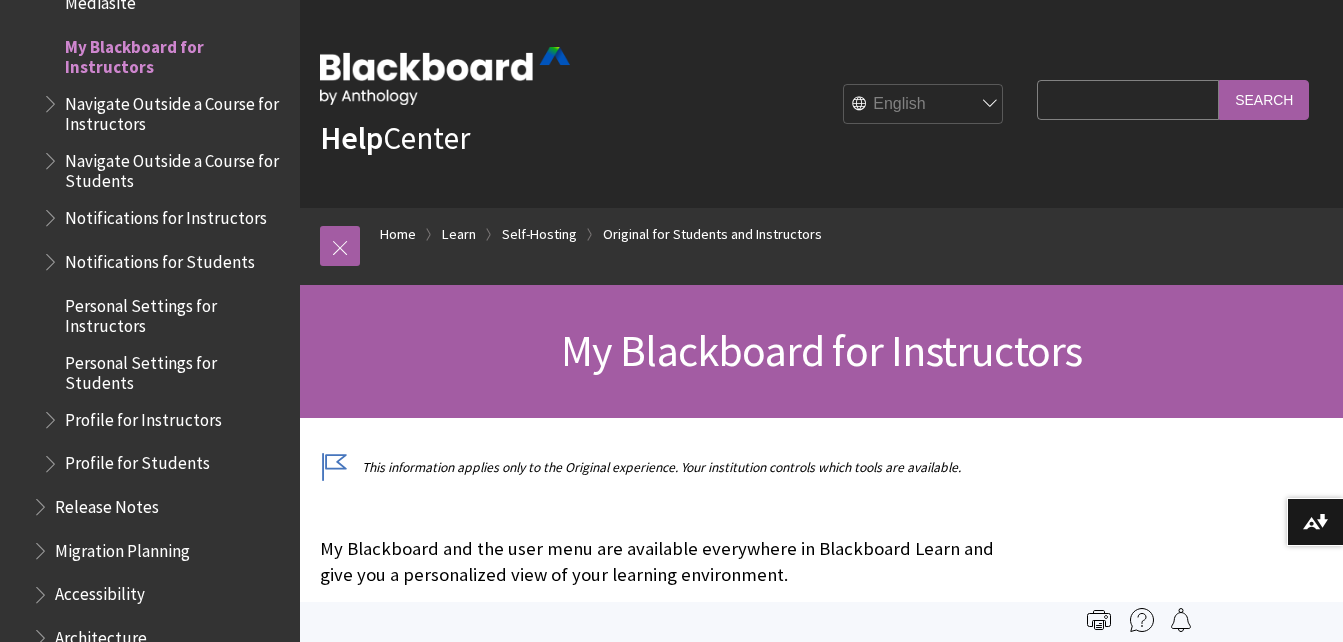 click on "Navigate Outside a Course for Instructors" at bounding box center [175, 110] 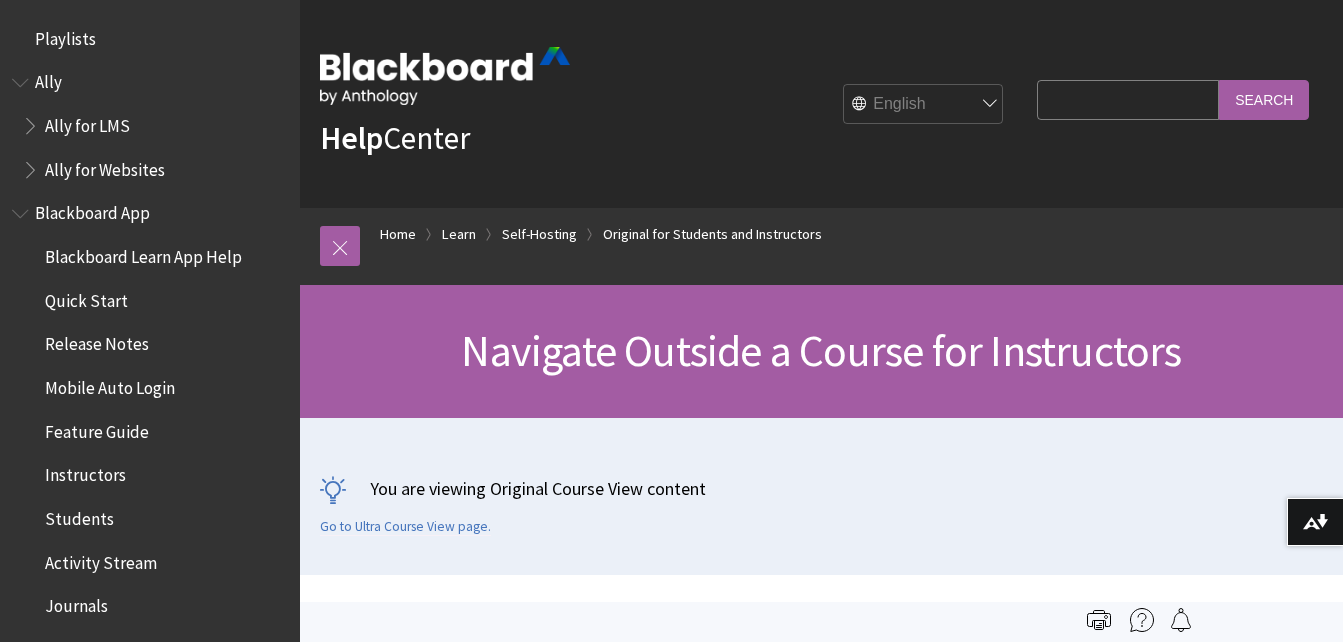 scroll, scrollTop: 0, scrollLeft: 0, axis: both 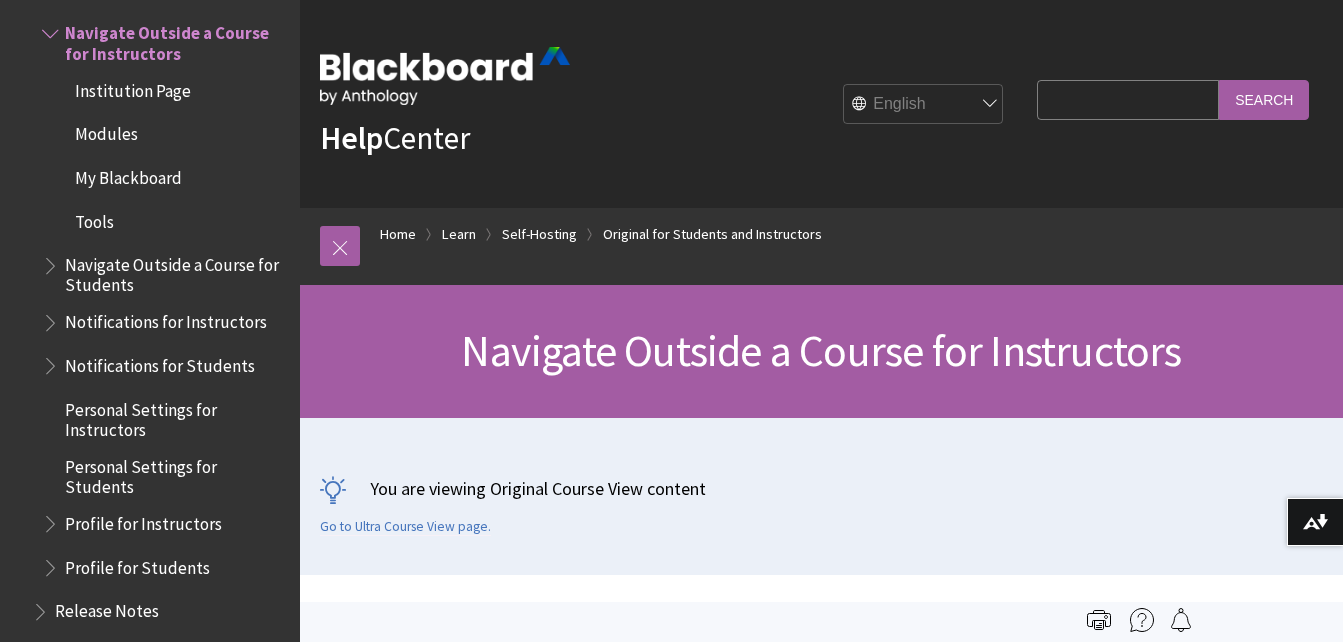click on "Modules" at bounding box center (106, 131) 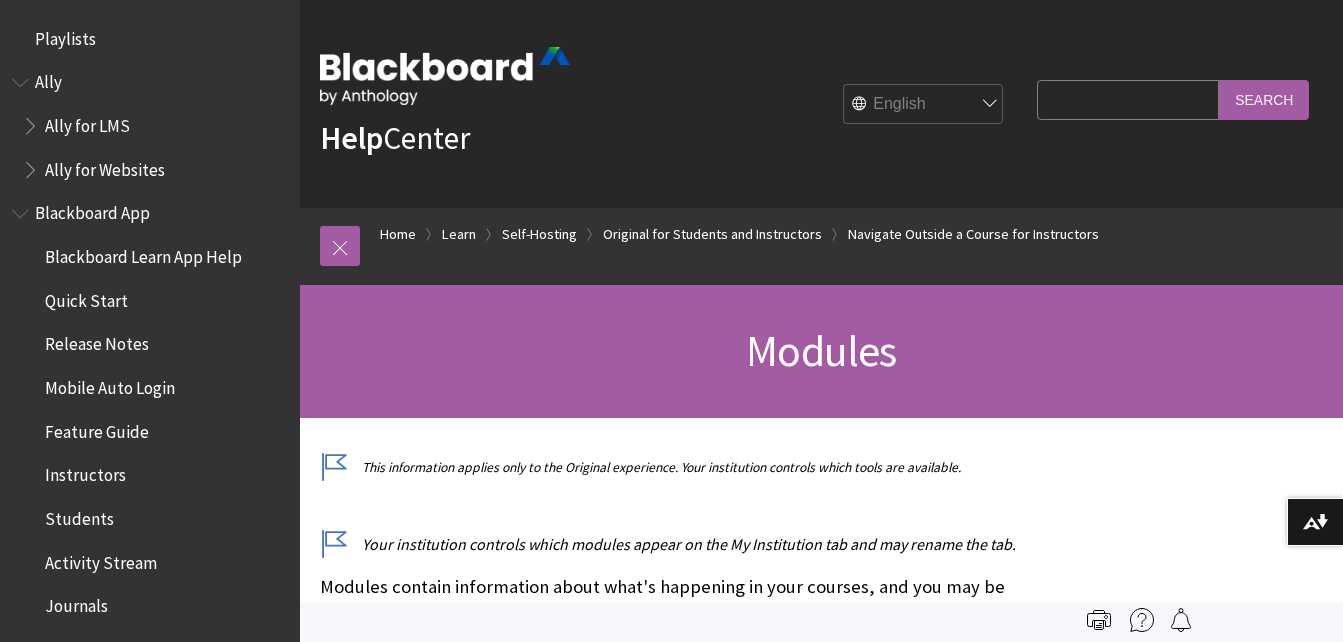 scroll, scrollTop: 0, scrollLeft: 0, axis: both 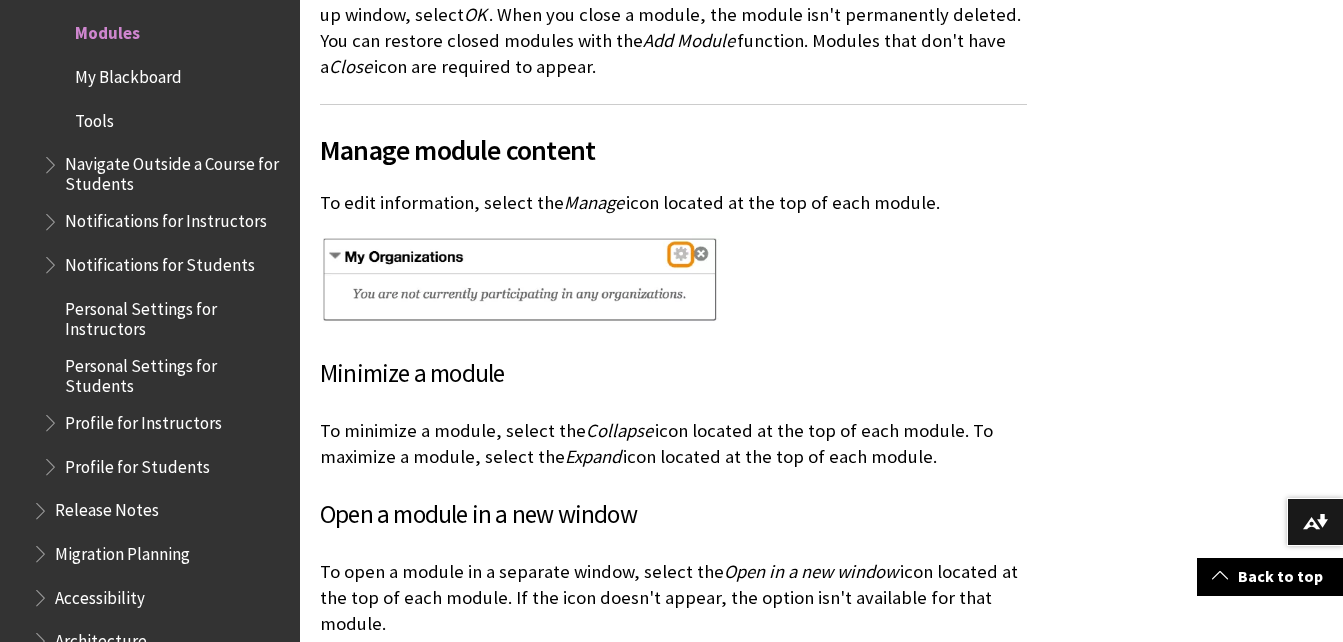 click on "Profile for Instructors" at bounding box center [143, 419] 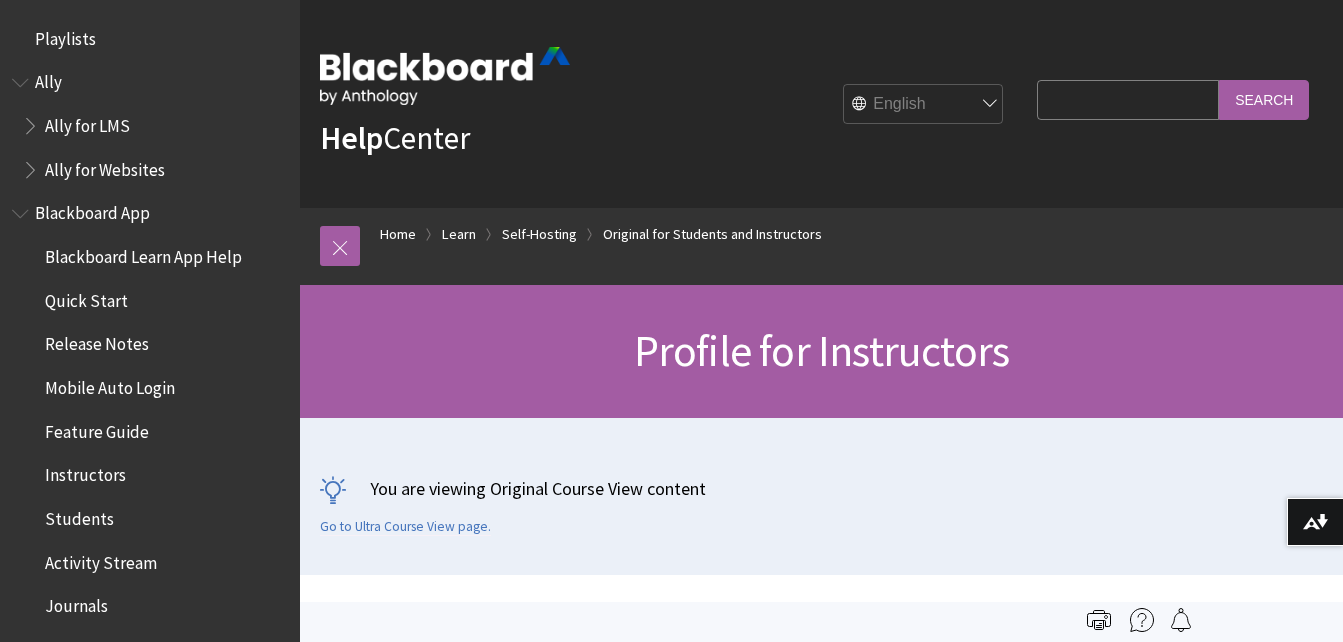 scroll, scrollTop: 0, scrollLeft: 0, axis: both 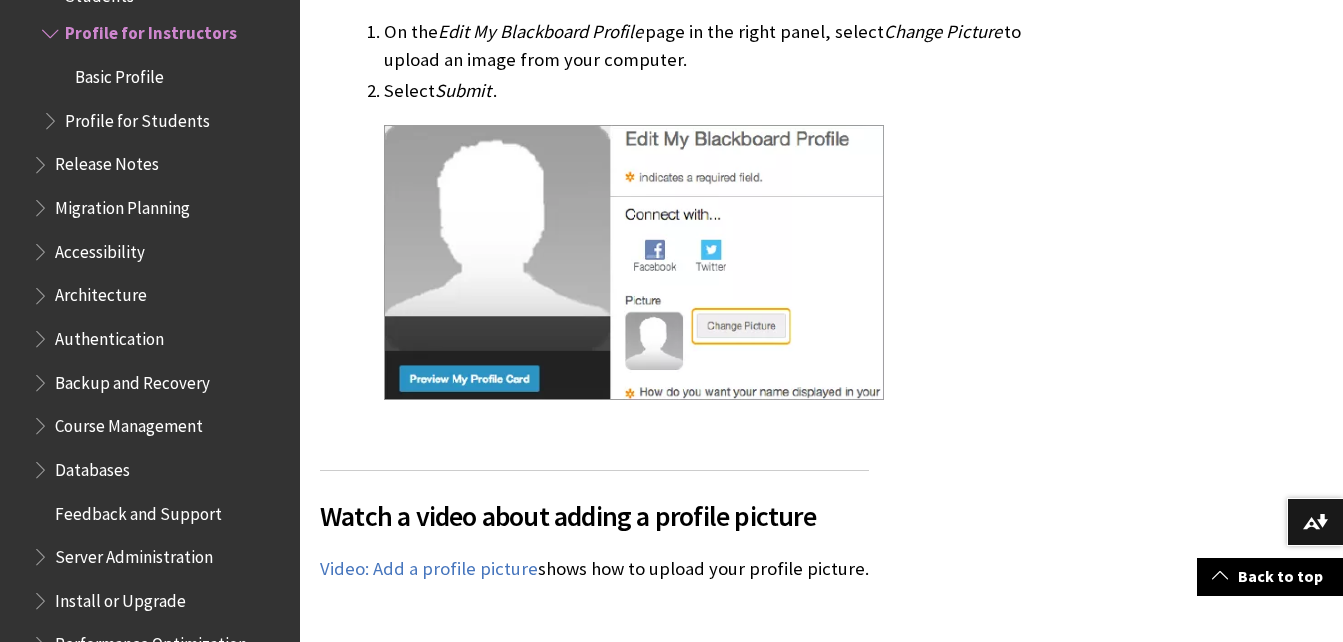 click on "Install or Upgrade" at bounding box center [120, 597] 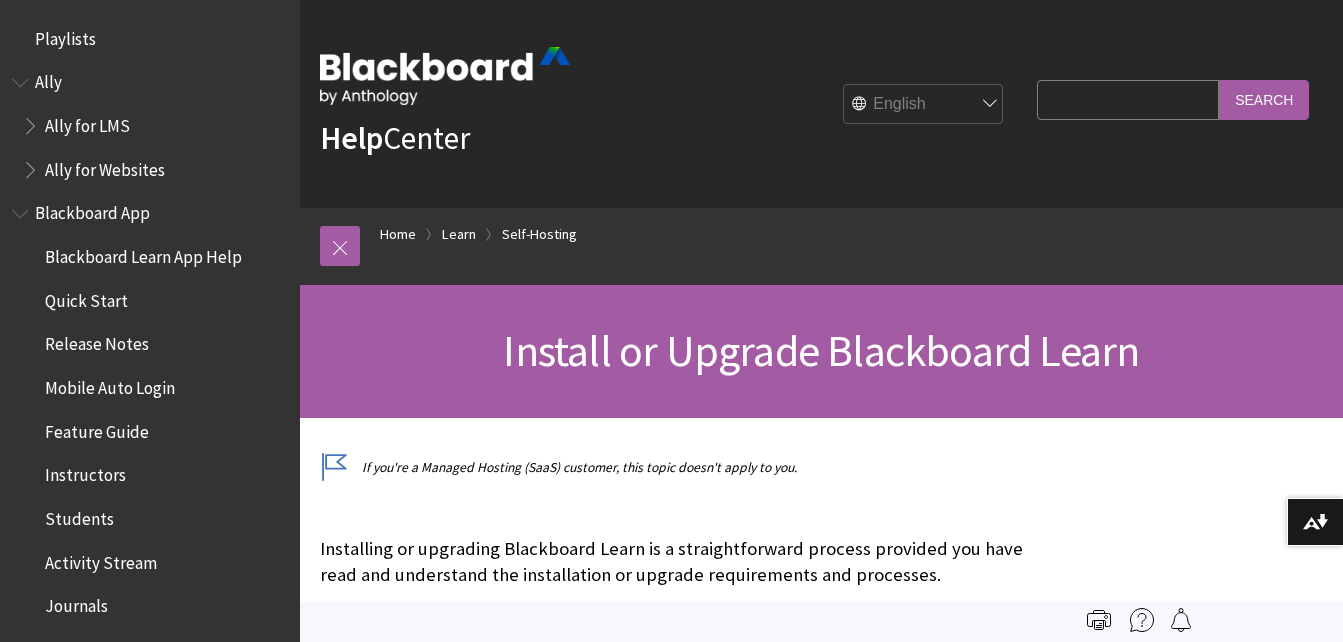 scroll, scrollTop: 0, scrollLeft: 0, axis: both 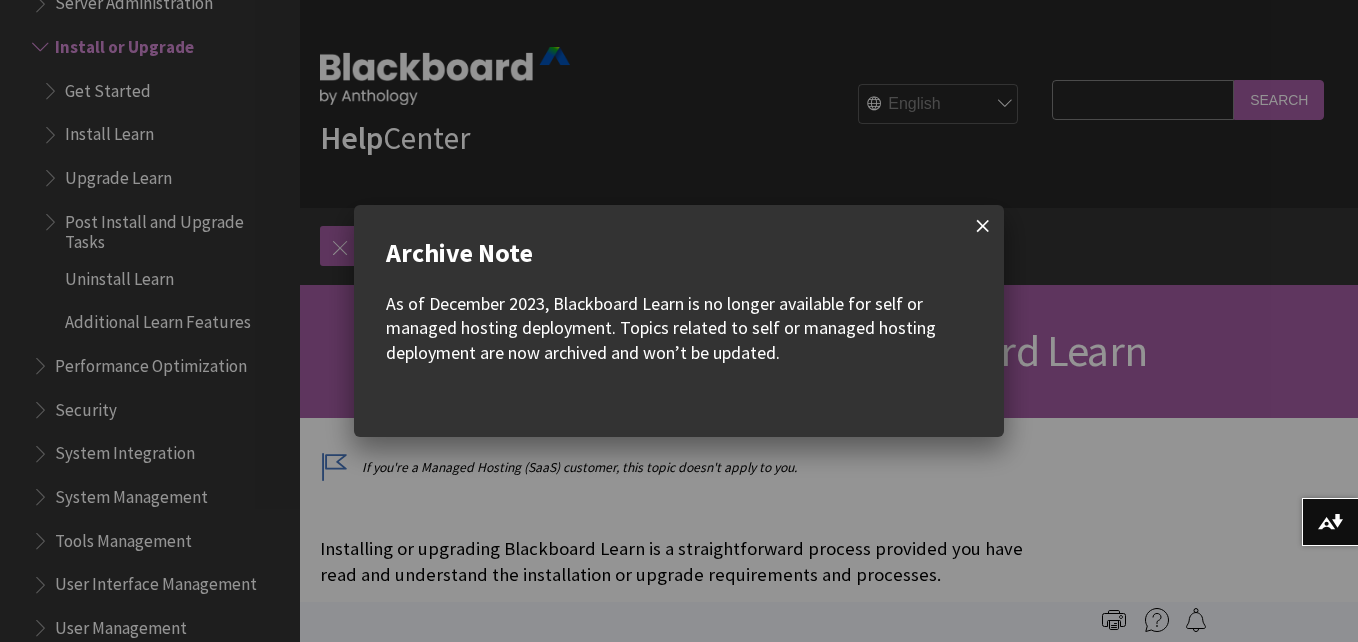 click at bounding box center [983, 226] 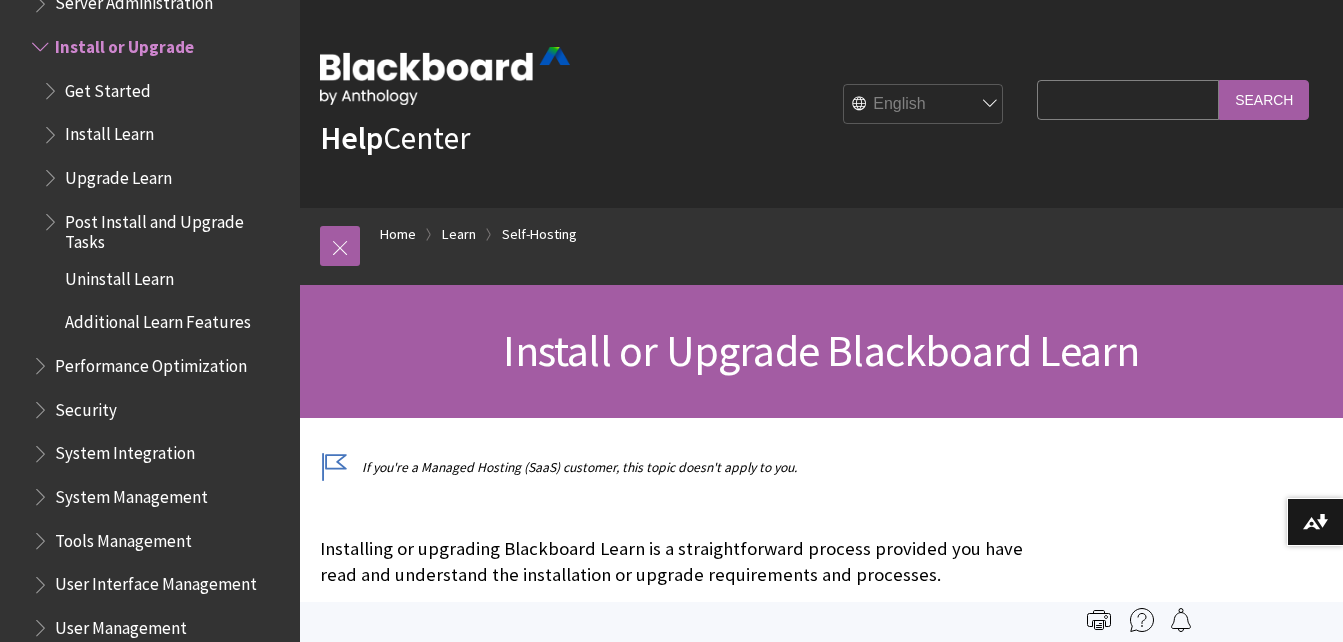click on "Get Started" at bounding box center [108, 87] 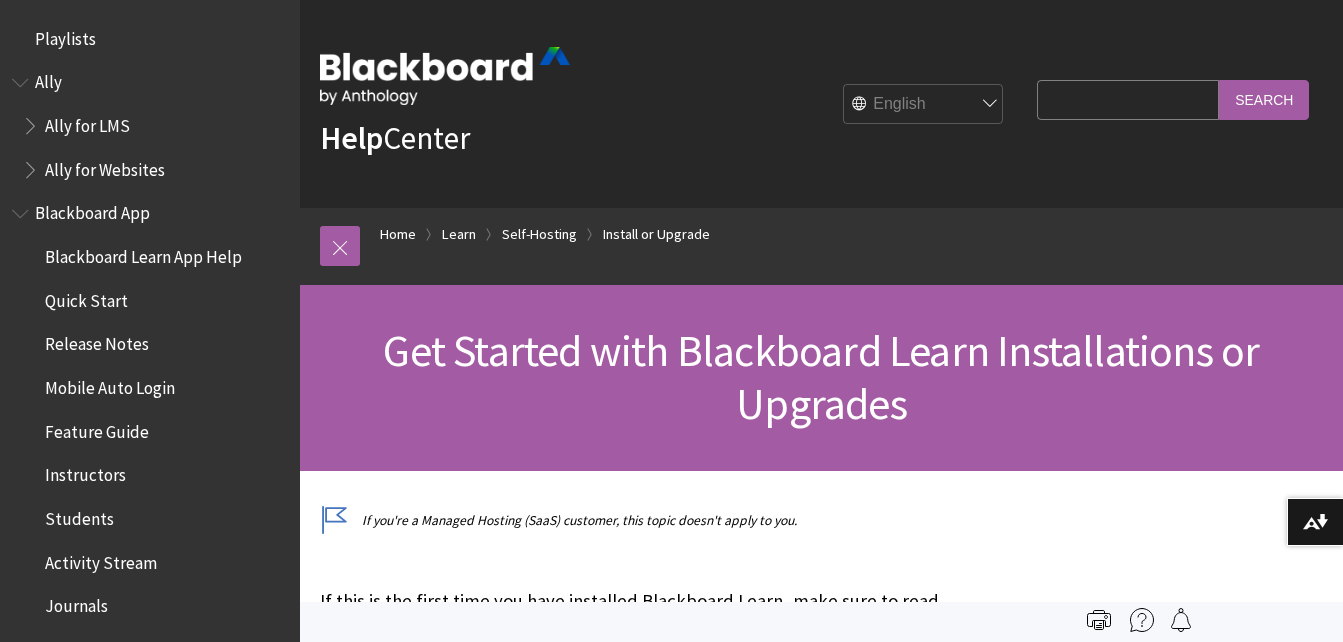 scroll, scrollTop: 0, scrollLeft: 0, axis: both 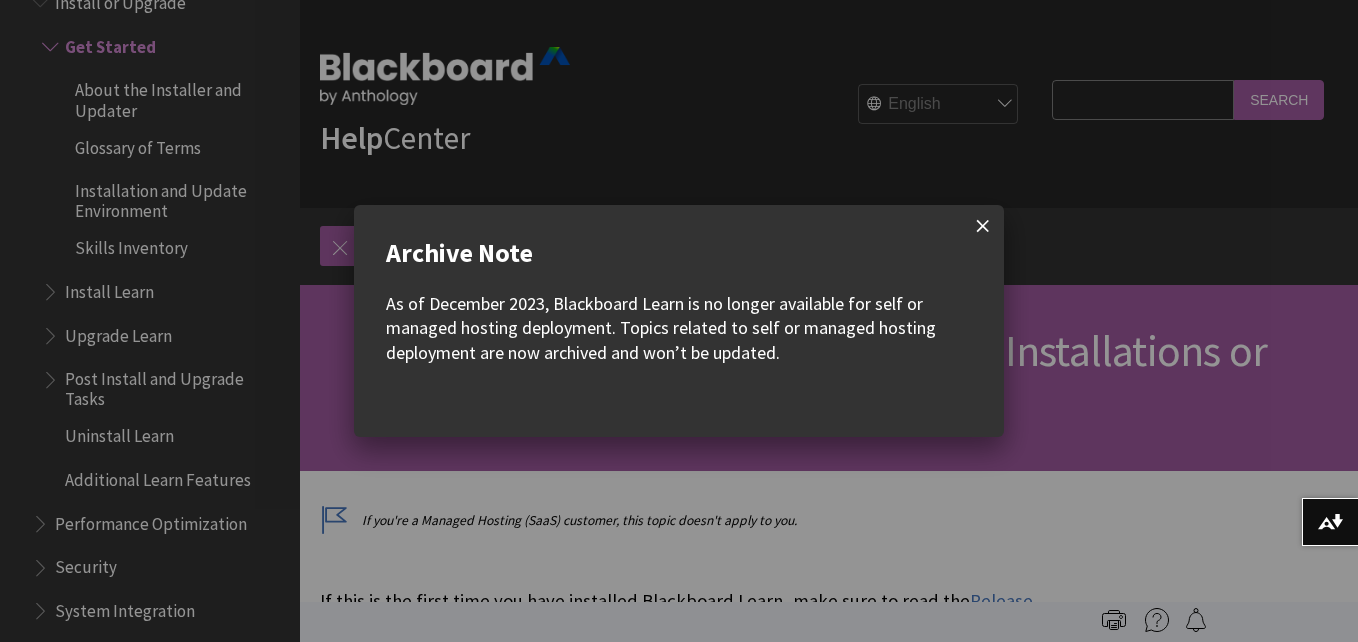 click at bounding box center (983, 226) 